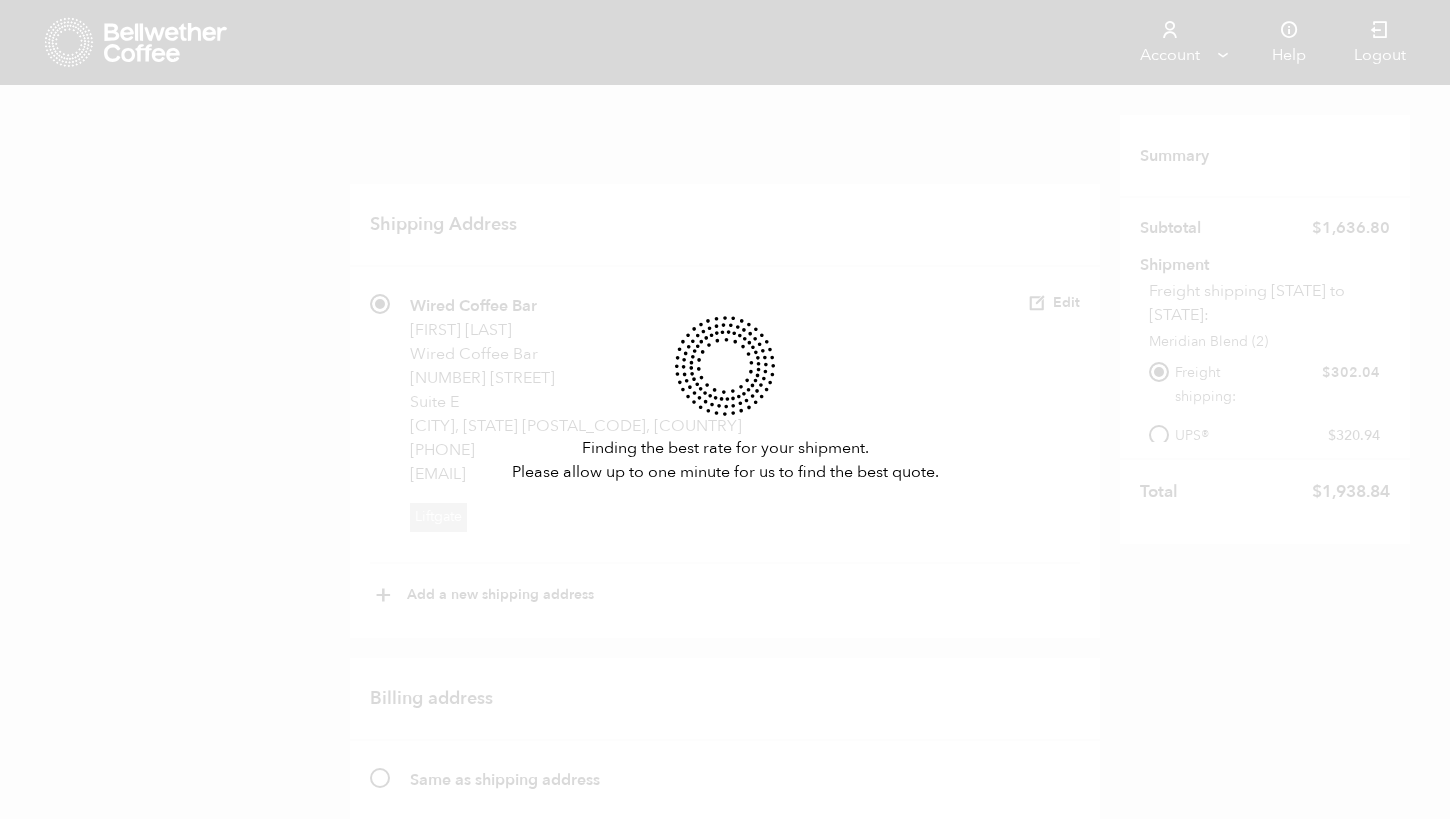 scroll, scrollTop: 1328, scrollLeft: 0, axis: vertical 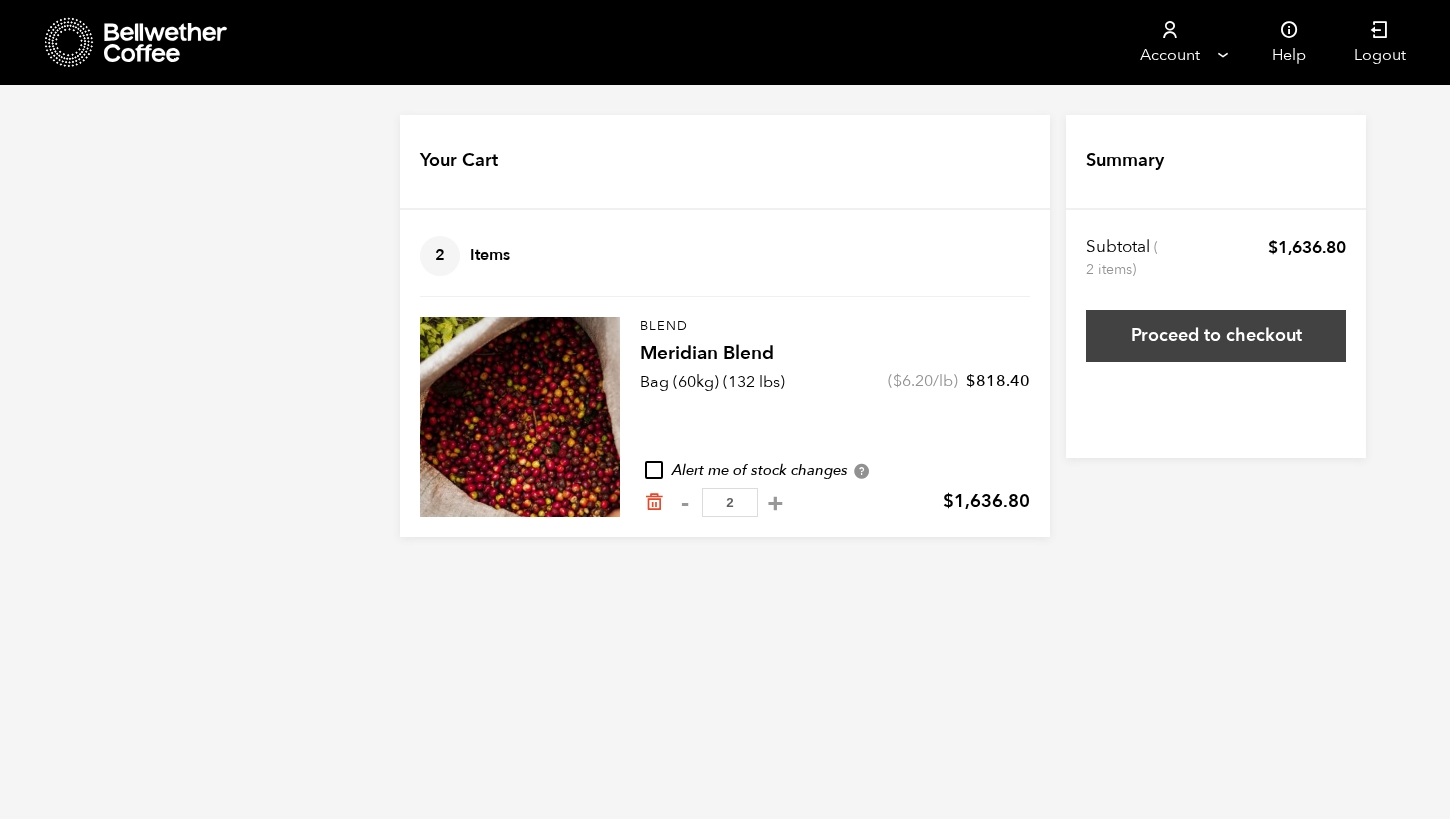 click on "Proceed to checkout" at bounding box center [1216, 336] 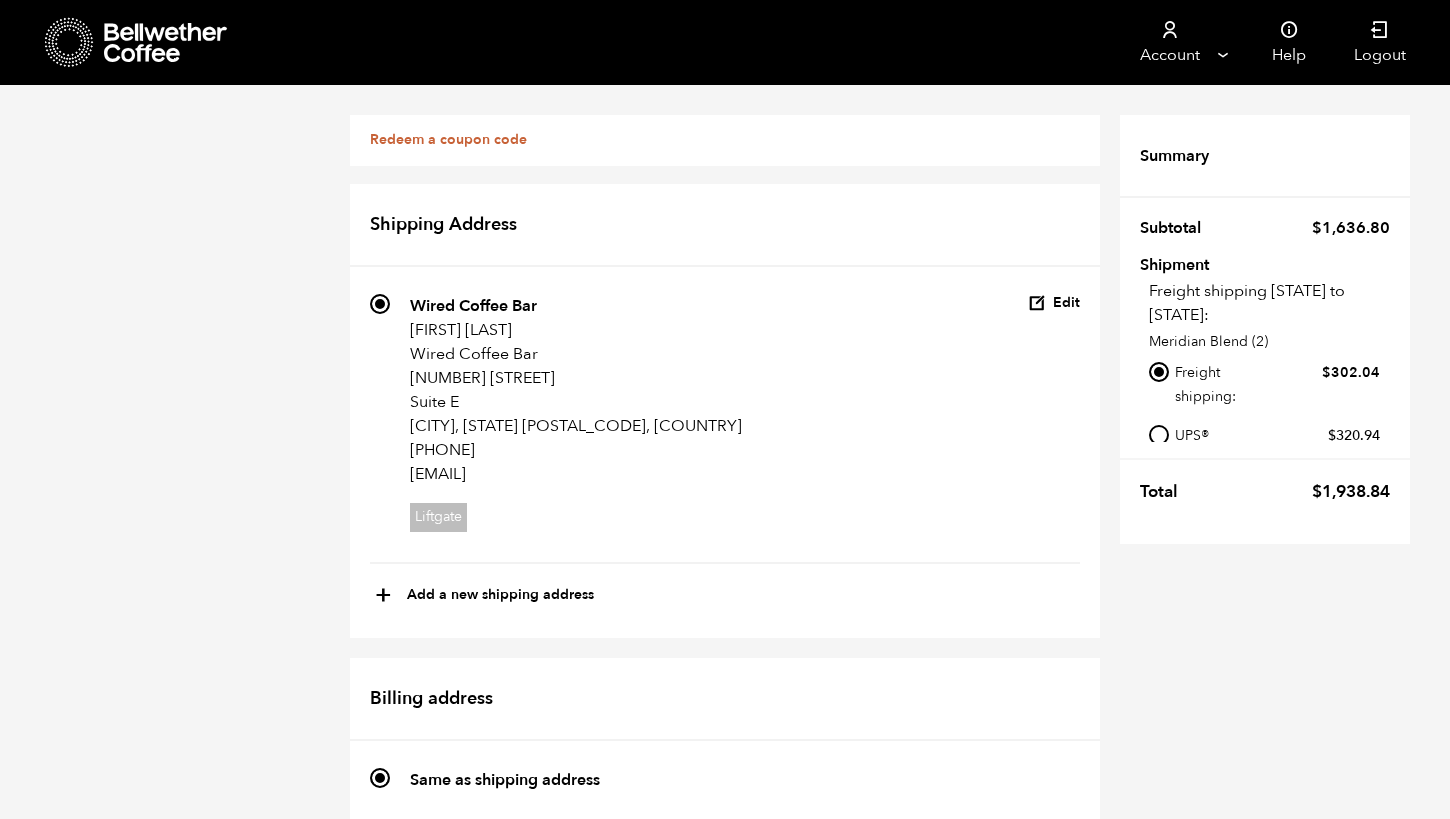 scroll, scrollTop: 528, scrollLeft: 0, axis: vertical 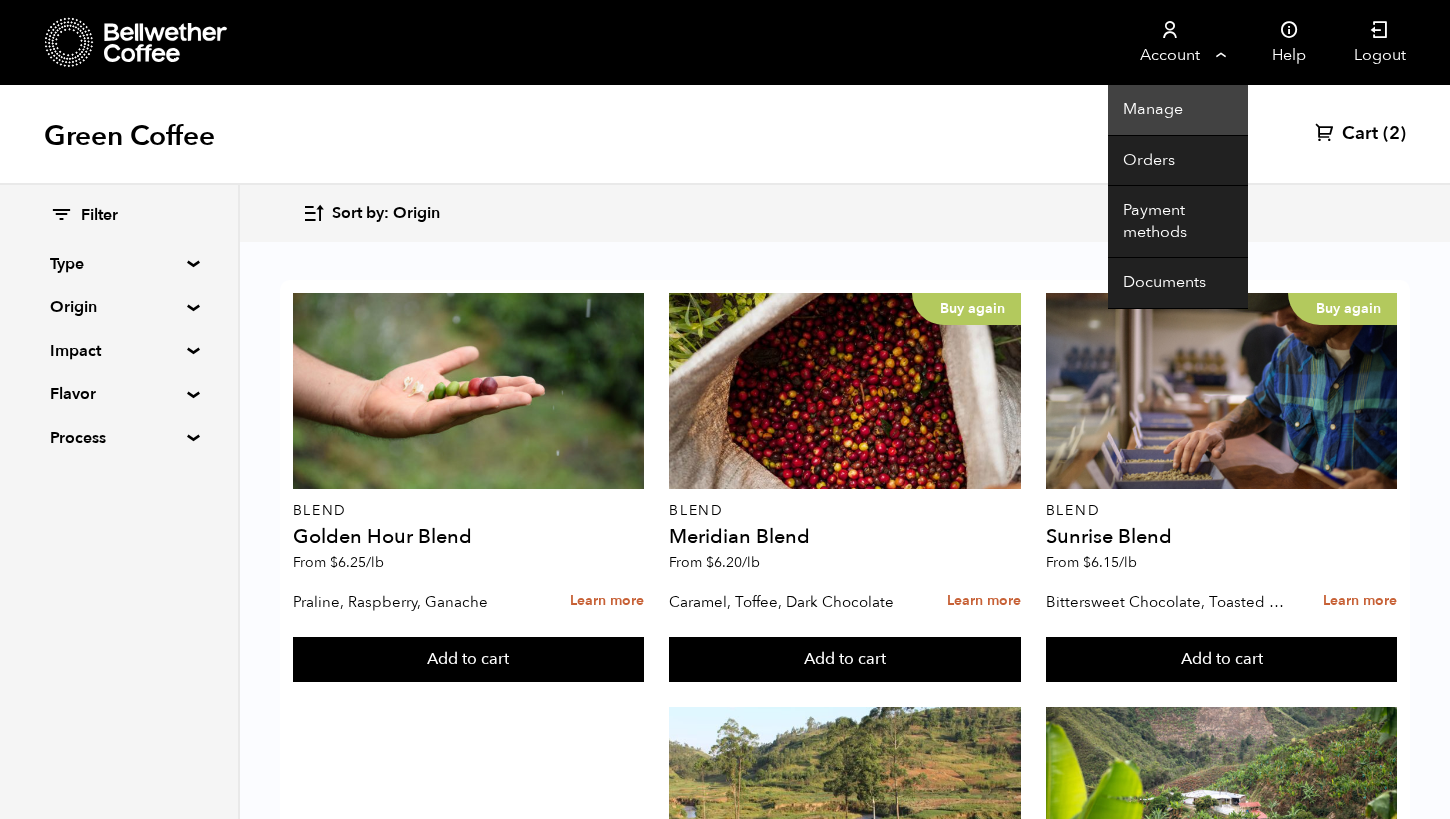 click on "Manage" at bounding box center (1178, 110) 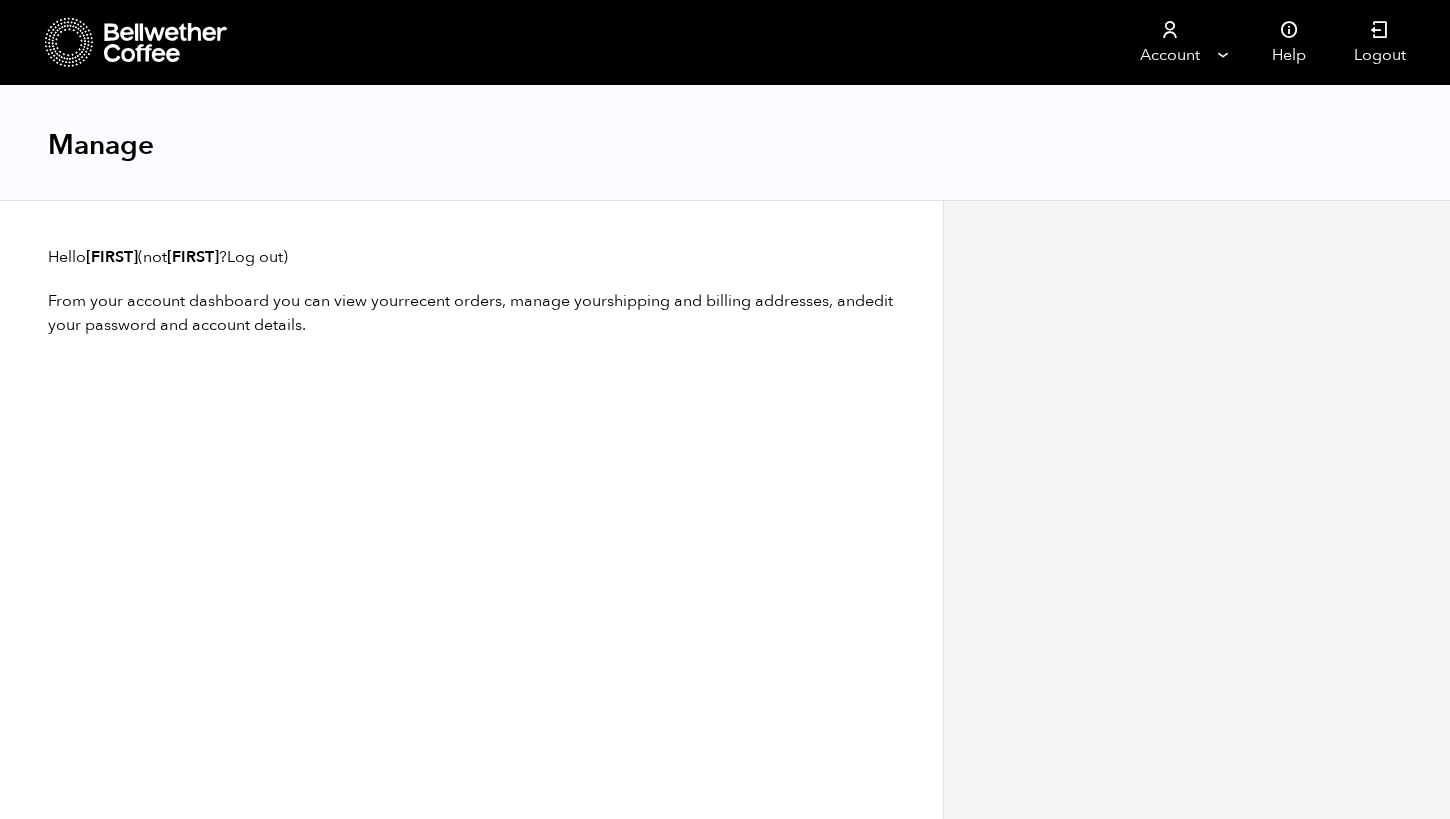 scroll, scrollTop: 0, scrollLeft: 0, axis: both 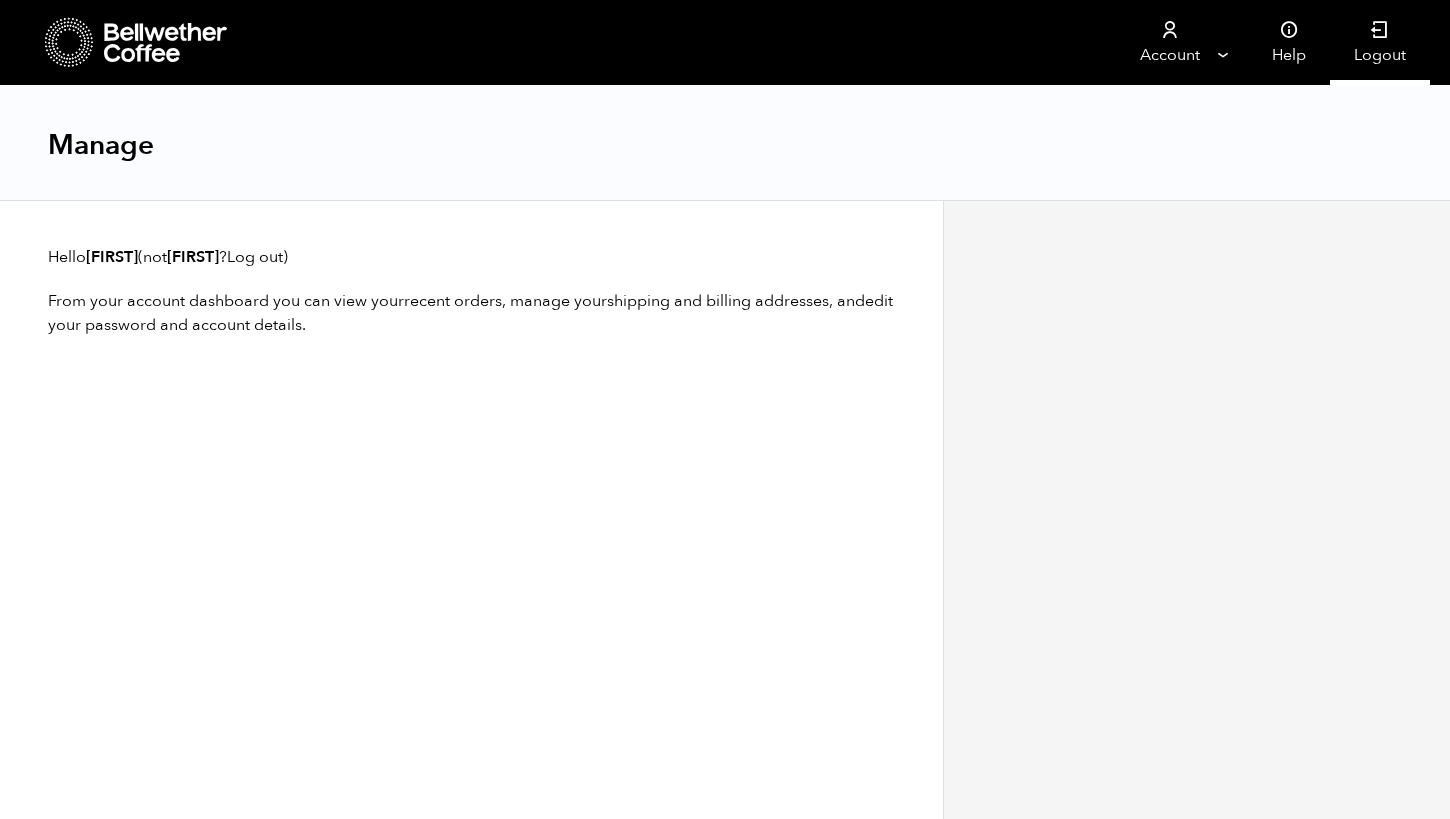 click on "Logout" at bounding box center (1380, 42) 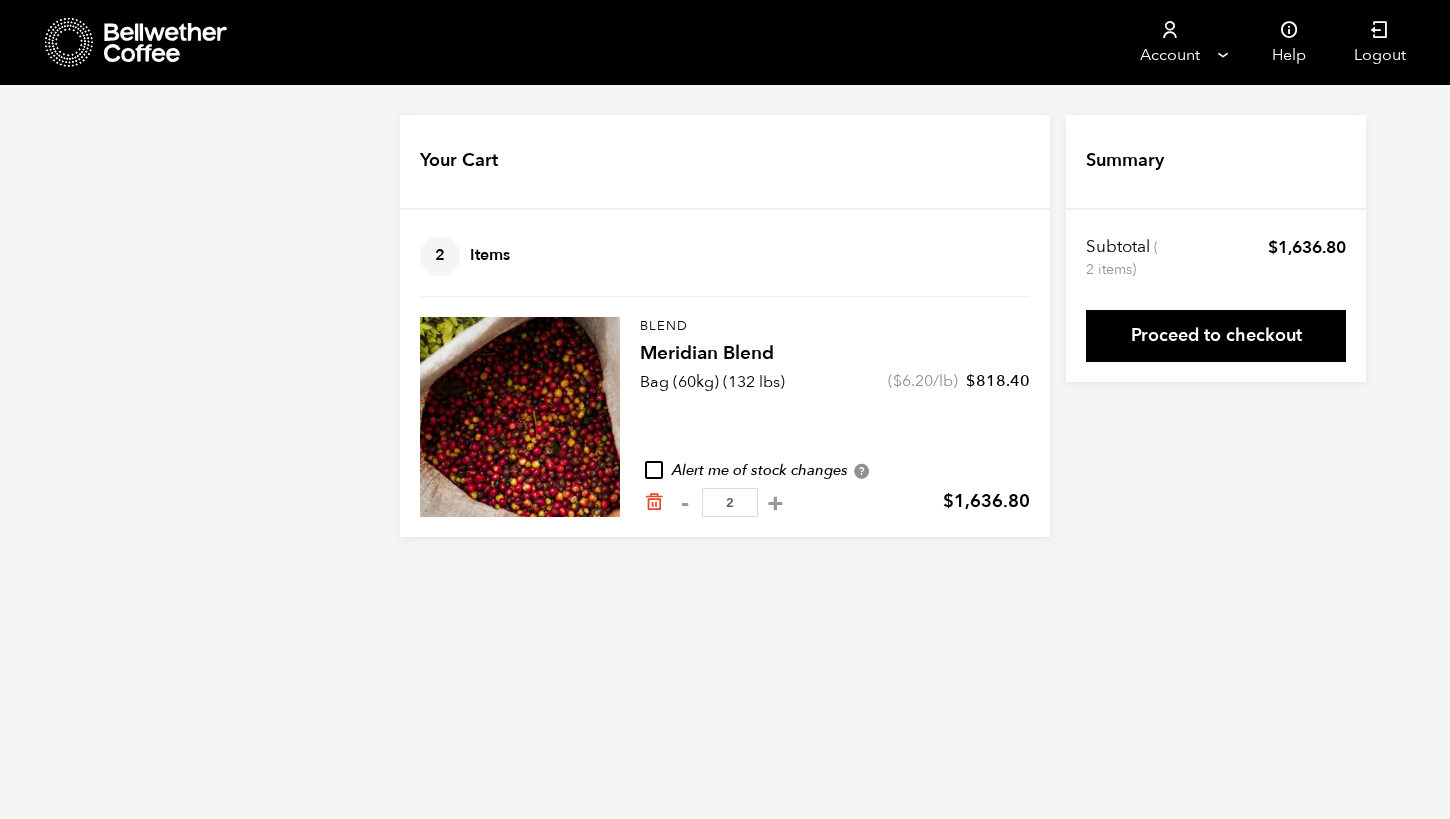 scroll, scrollTop: 0, scrollLeft: 0, axis: both 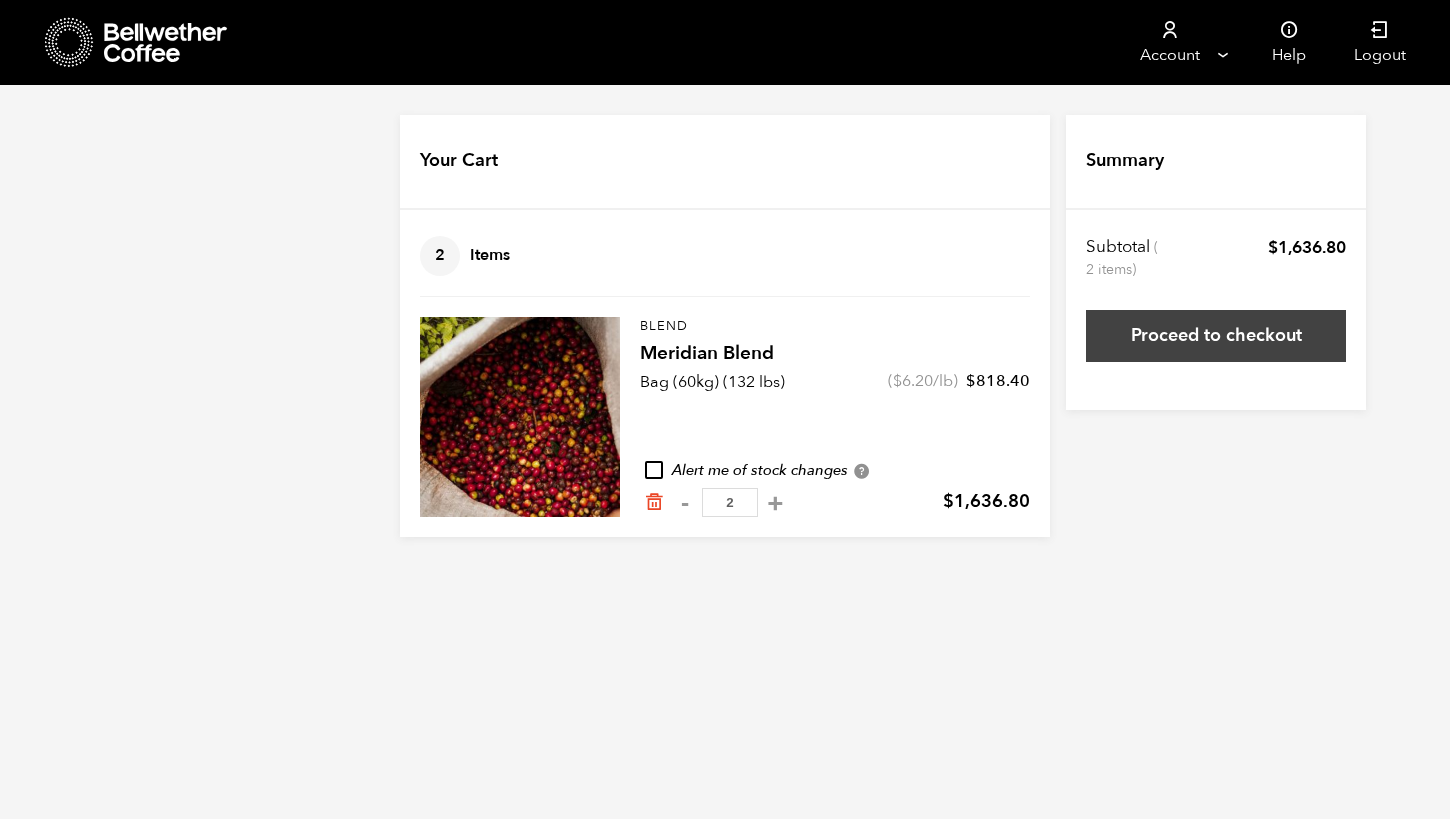 click on "Proceed to checkout" at bounding box center (1216, 336) 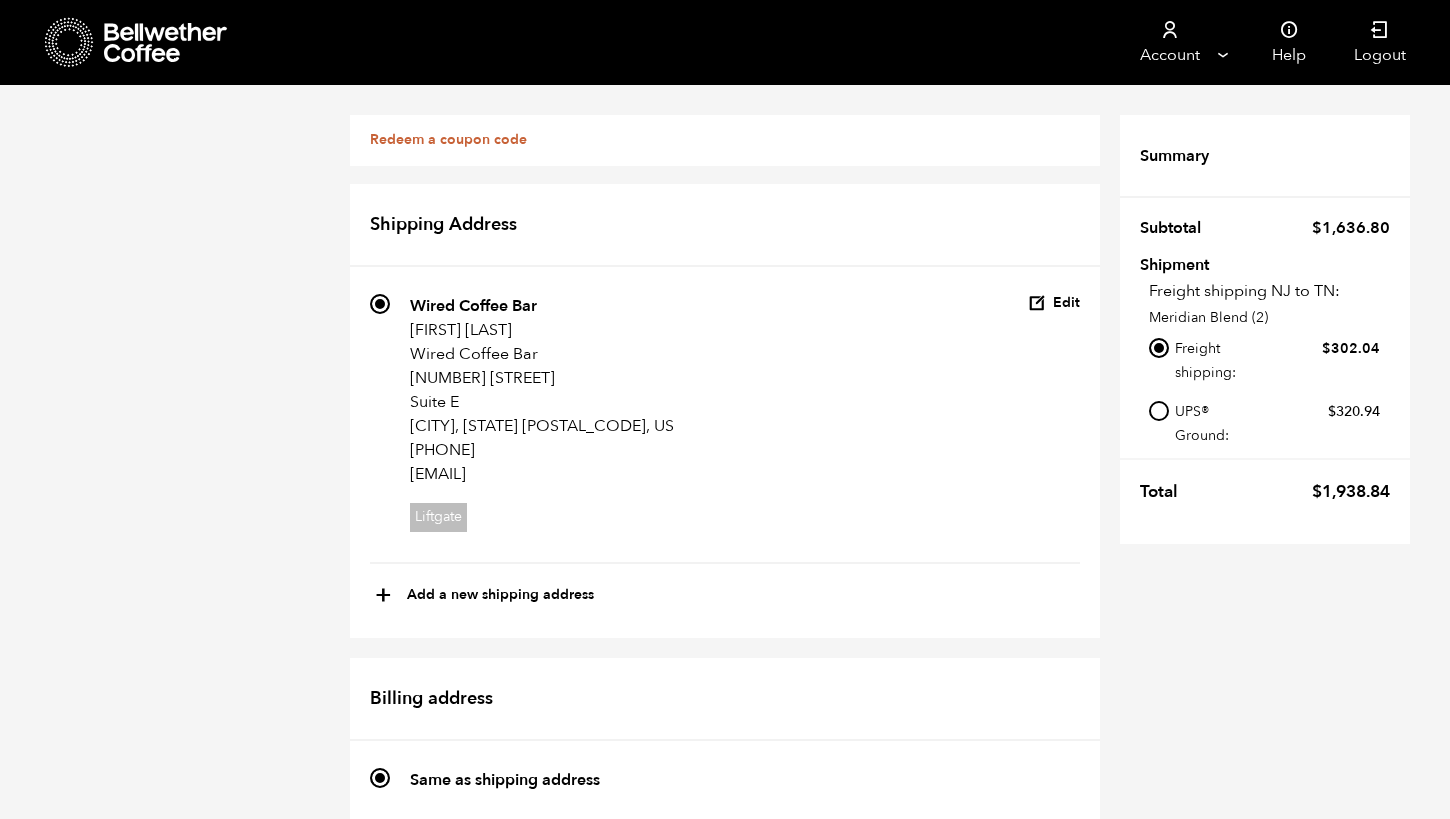 scroll, scrollTop: 784, scrollLeft: 0, axis: vertical 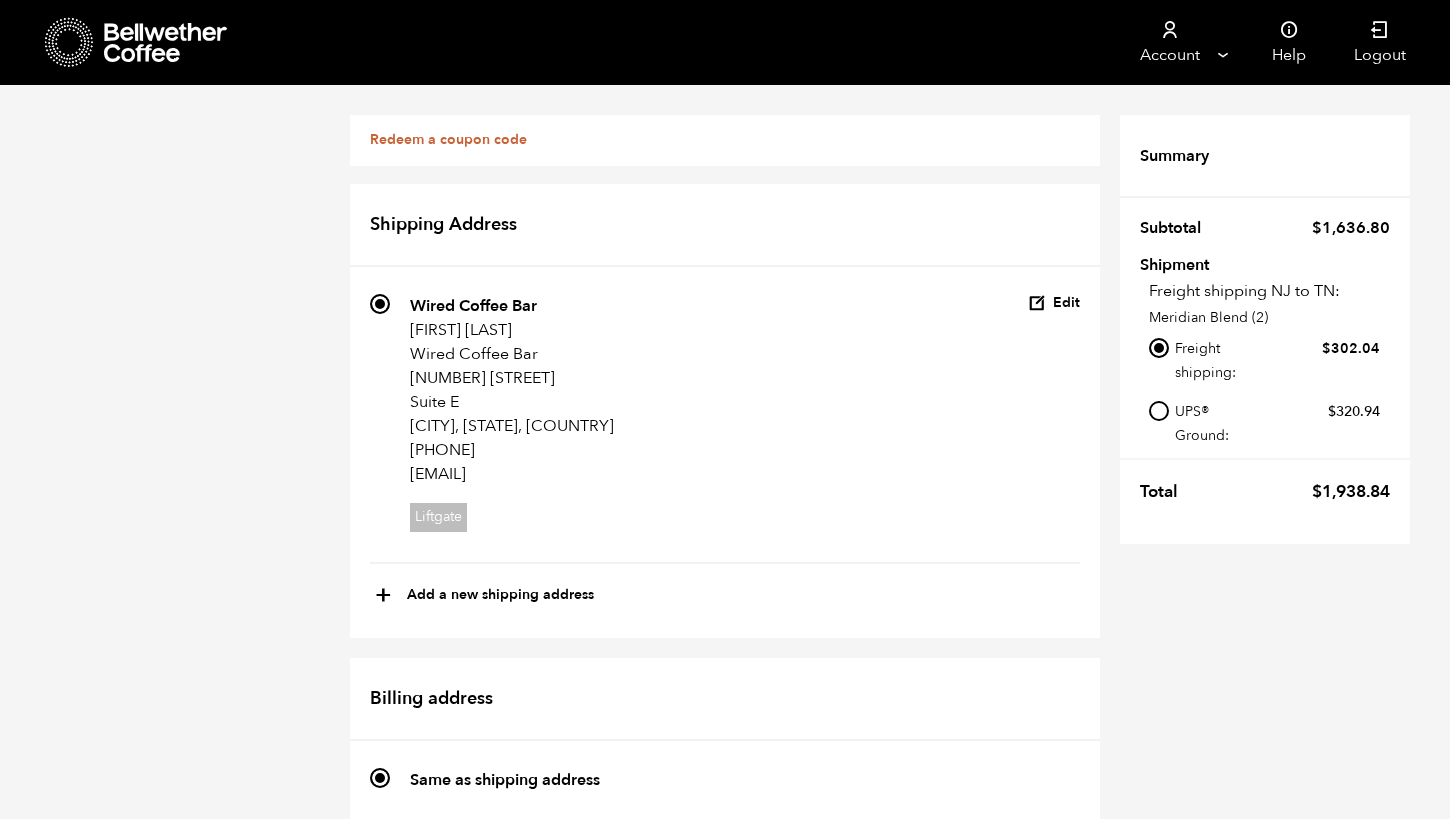 click on "Place order" at bounding box center [1038, 2077] 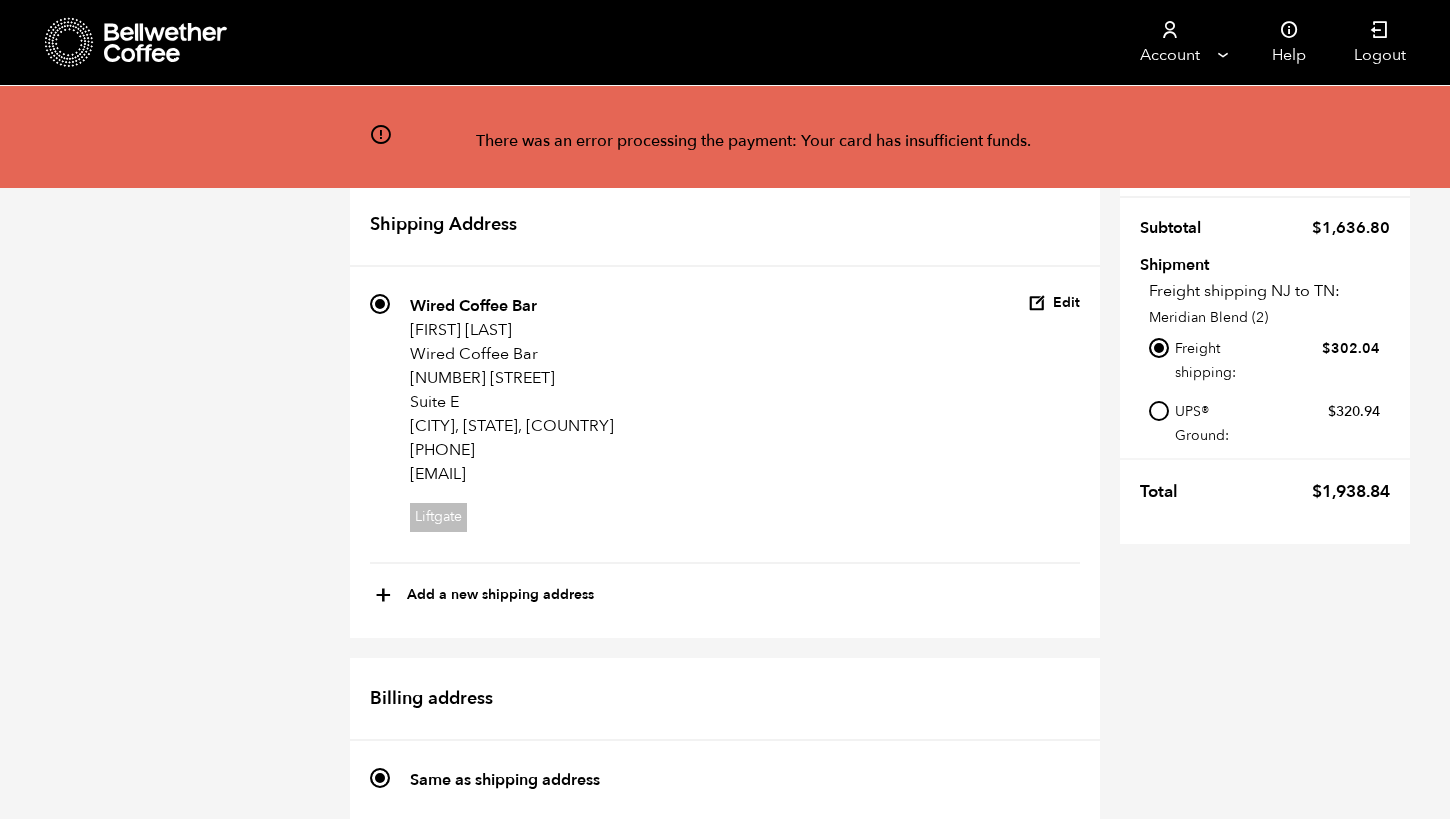 scroll, scrollTop: 919, scrollLeft: 0, axis: vertical 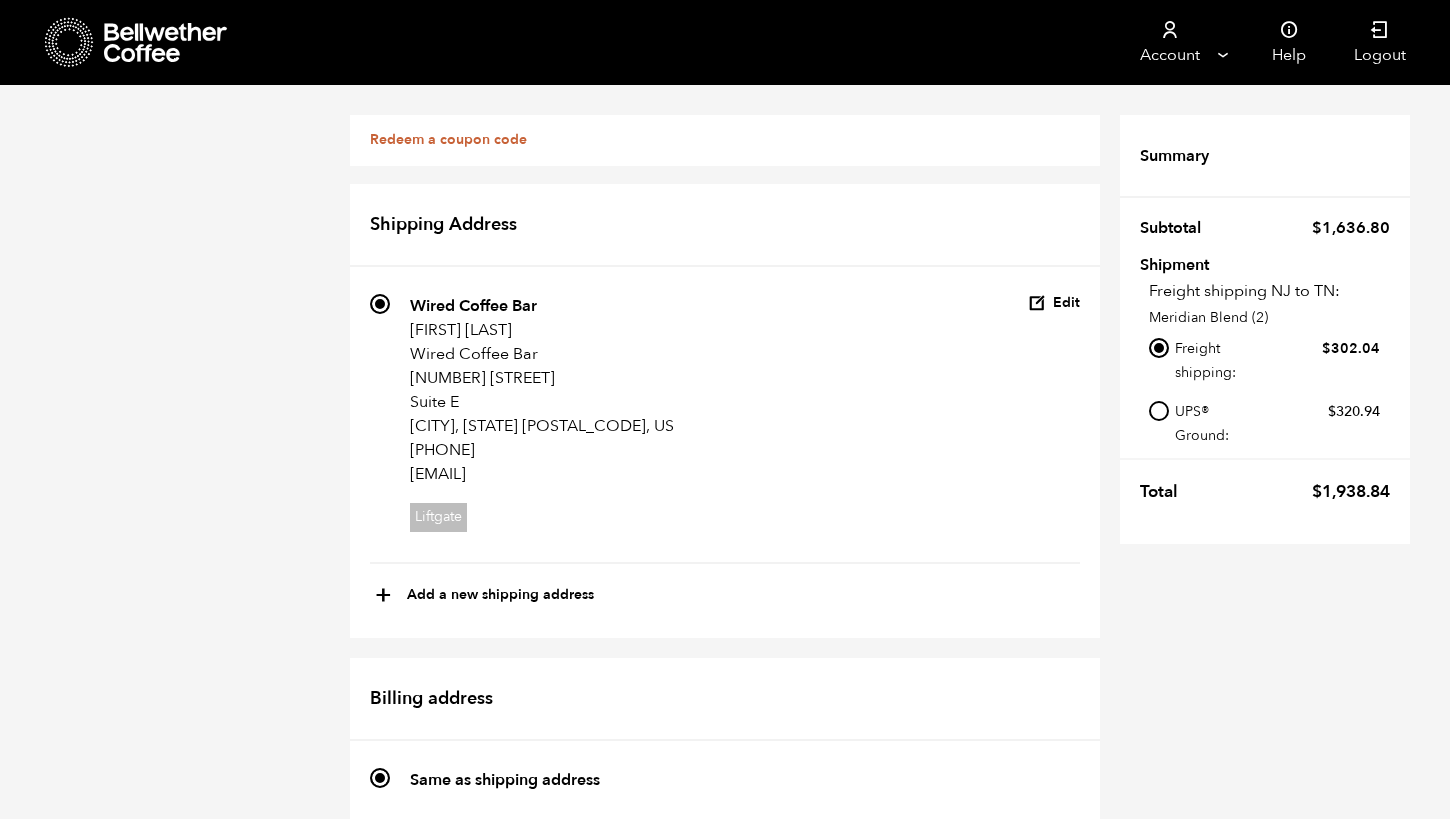 click on "Use a new payment method" at bounding box center [415, 1562] 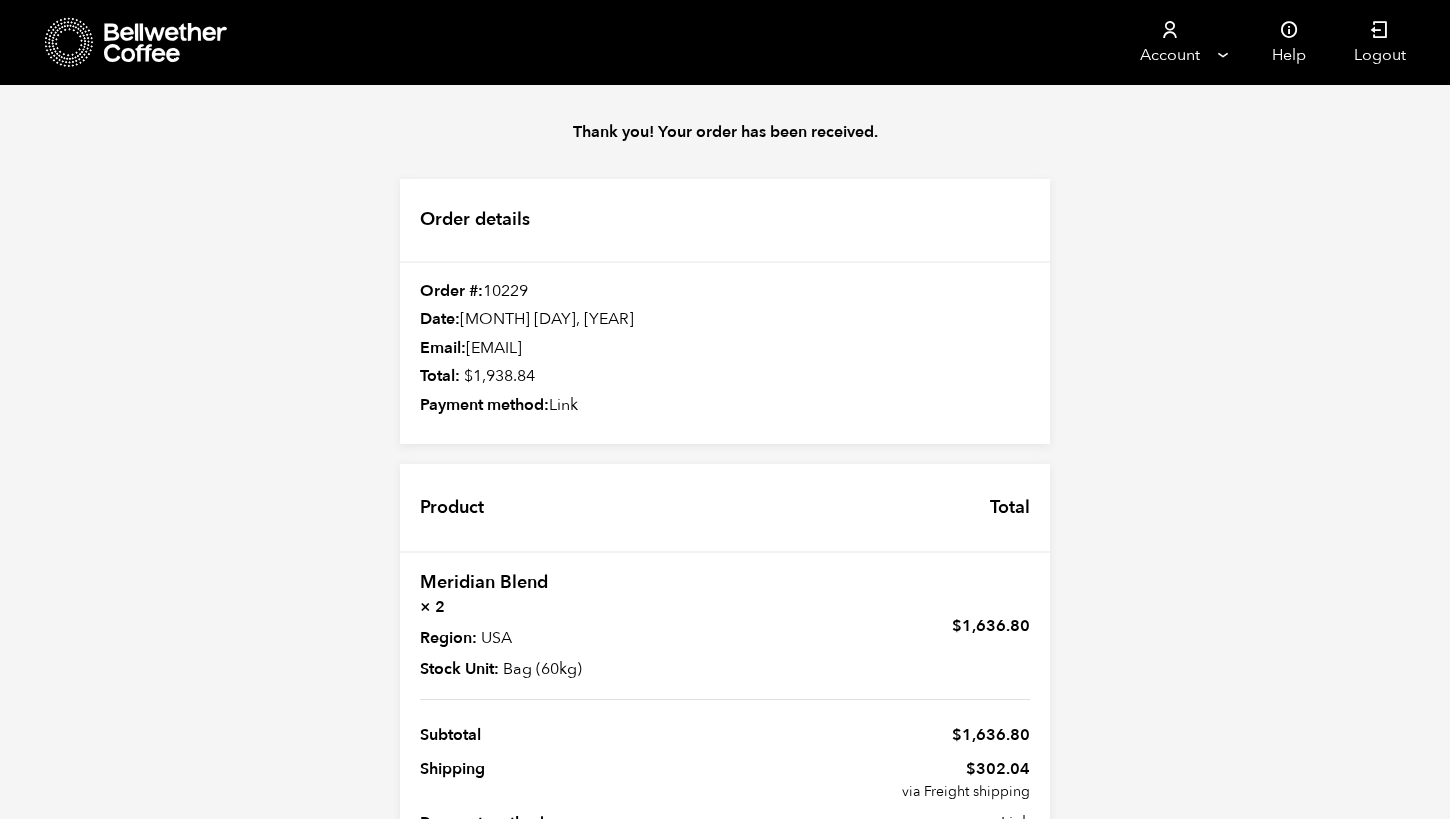 scroll, scrollTop: 0, scrollLeft: 0, axis: both 